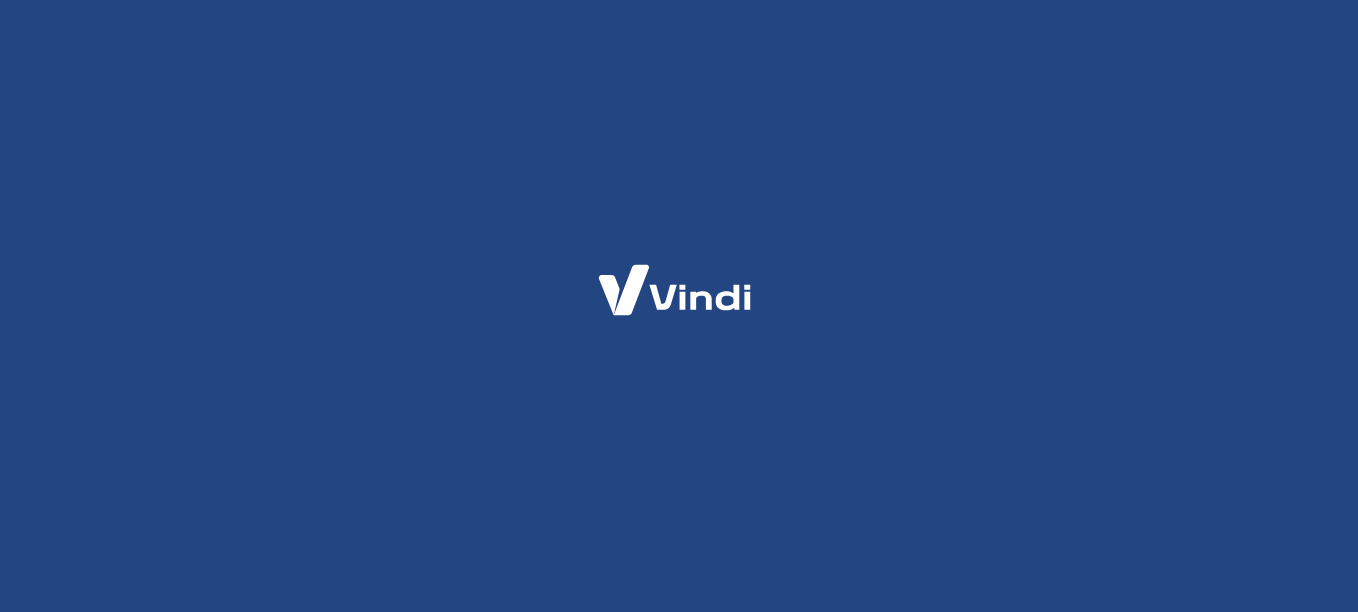 scroll, scrollTop: 0, scrollLeft: 0, axis: both 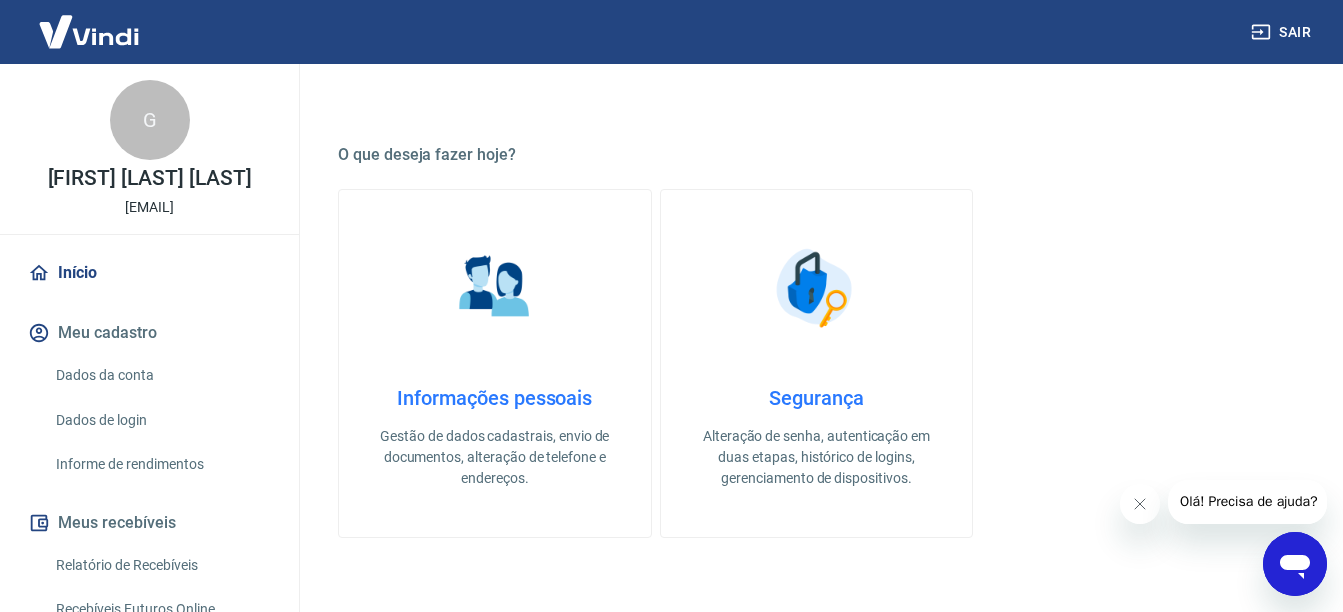 click on "Dados da conta" at bounding box center (161, 375) 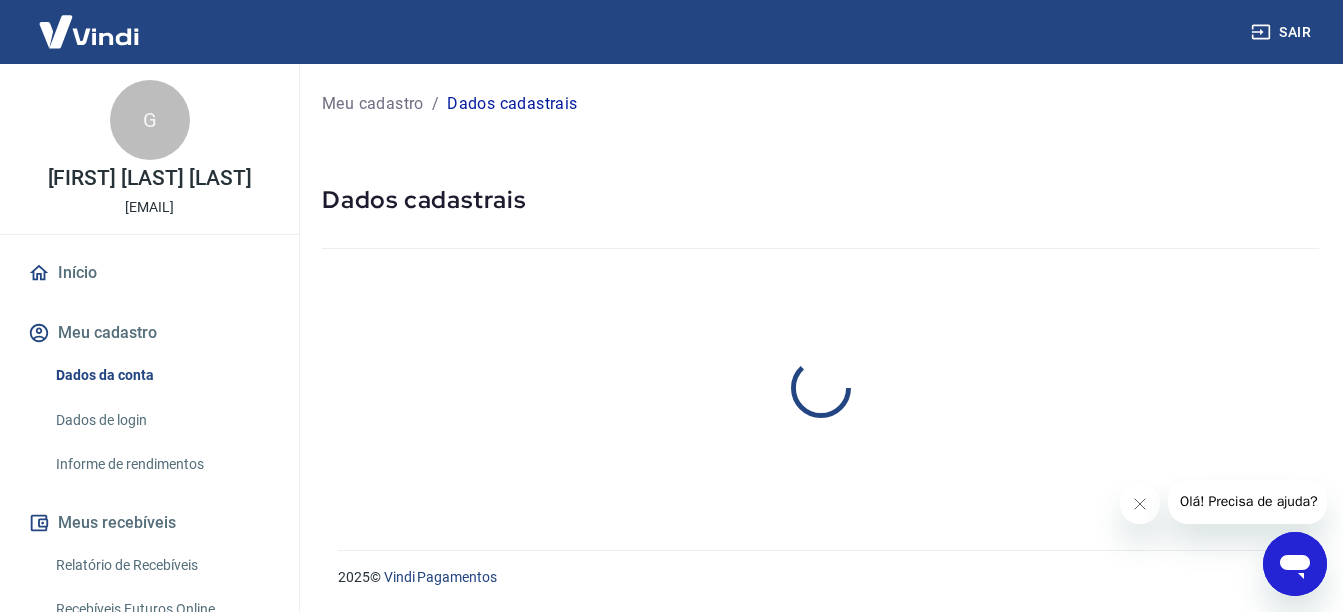 scroll, scrollTop: 0, scrollLeft: 0, axis: both 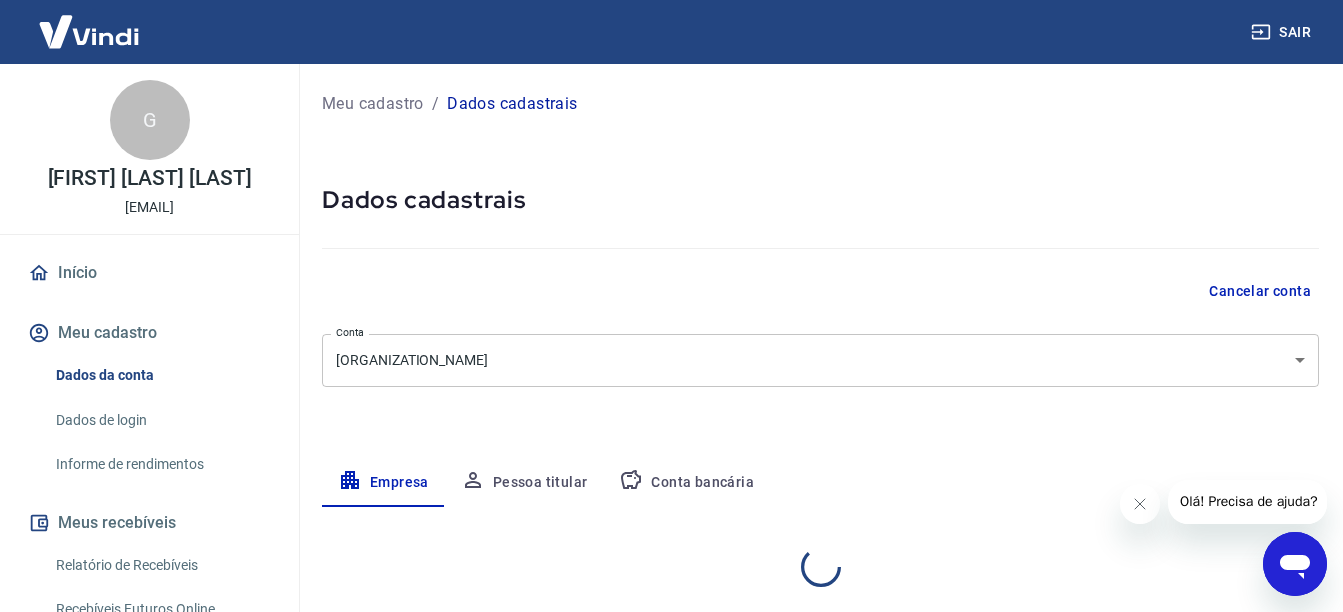 select on "[STATE]" 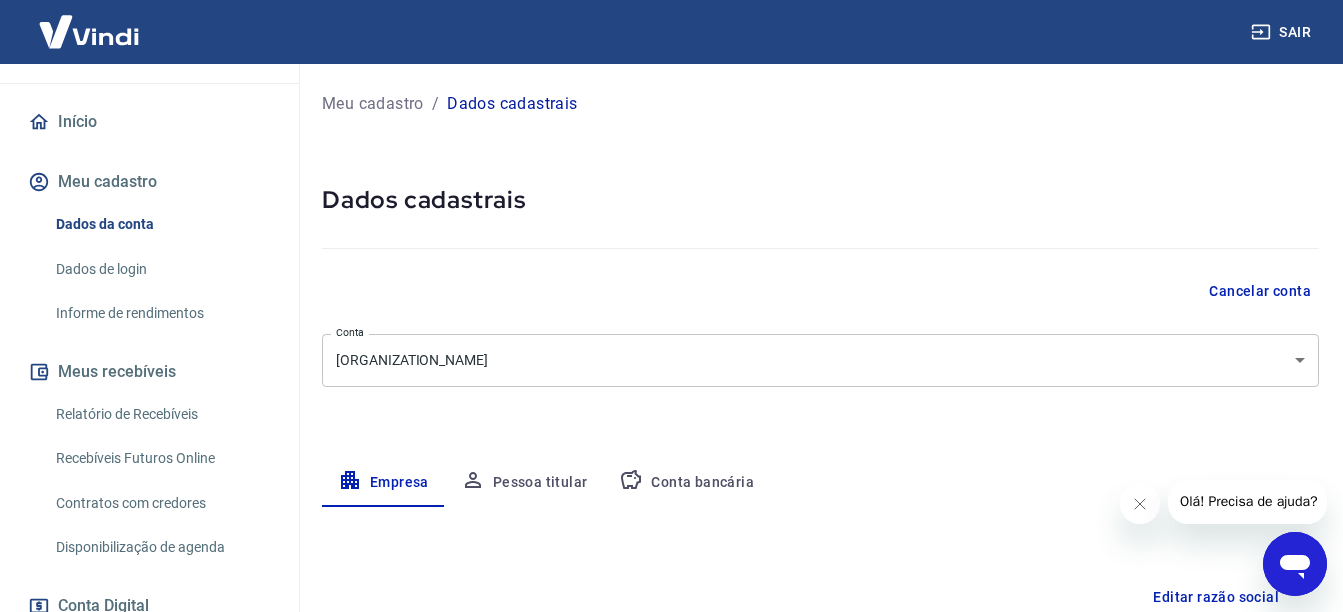 scroll, scrollTop: 200, scrollLeft: 0, axis: vertical 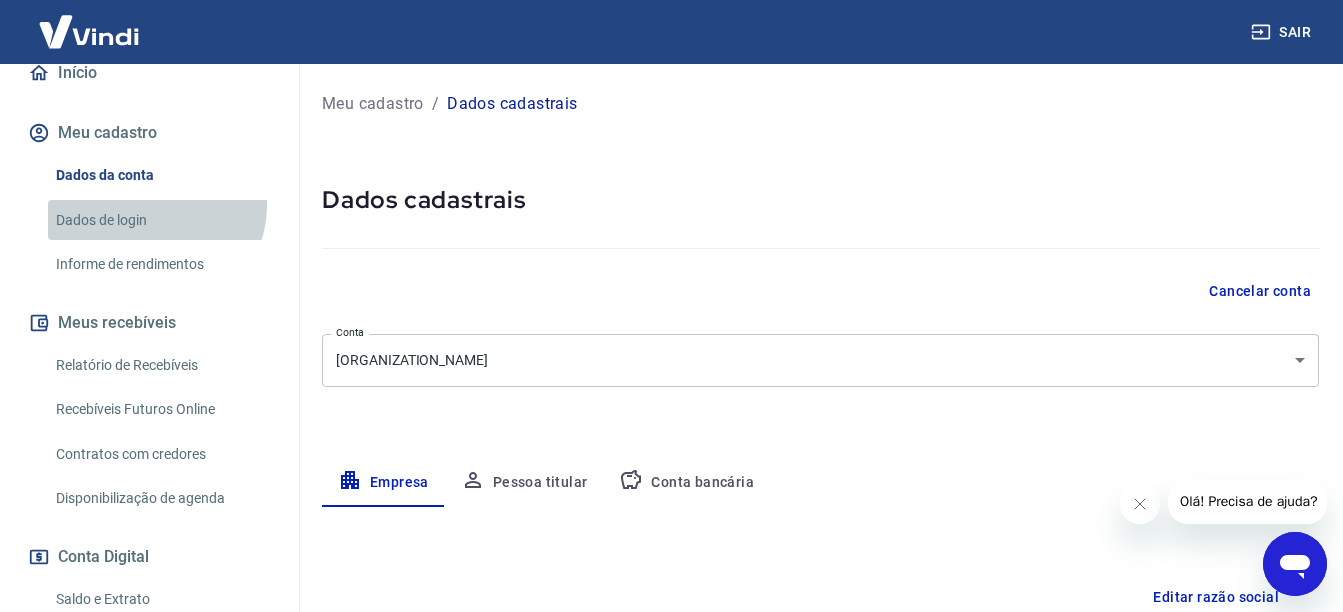 click on "Dados de login" at bounding box center (161, 220) 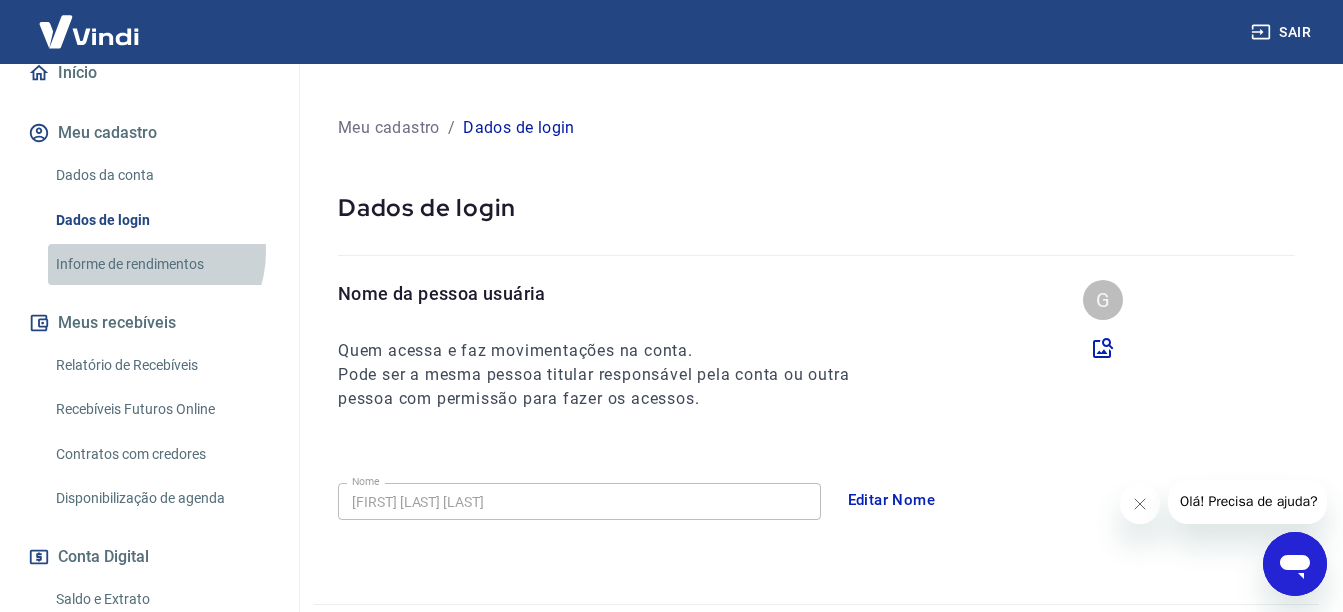click on "Informe de rendimentos" at bounding box center (161, 264) 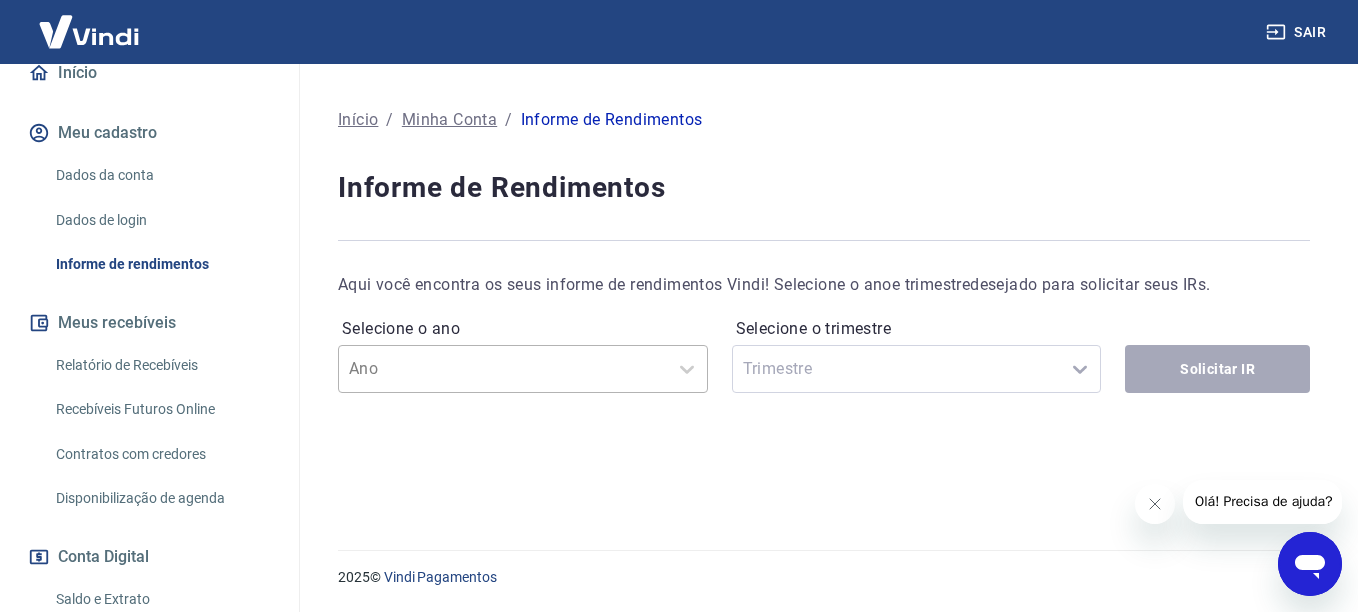 click at bounding box center (503, 369) 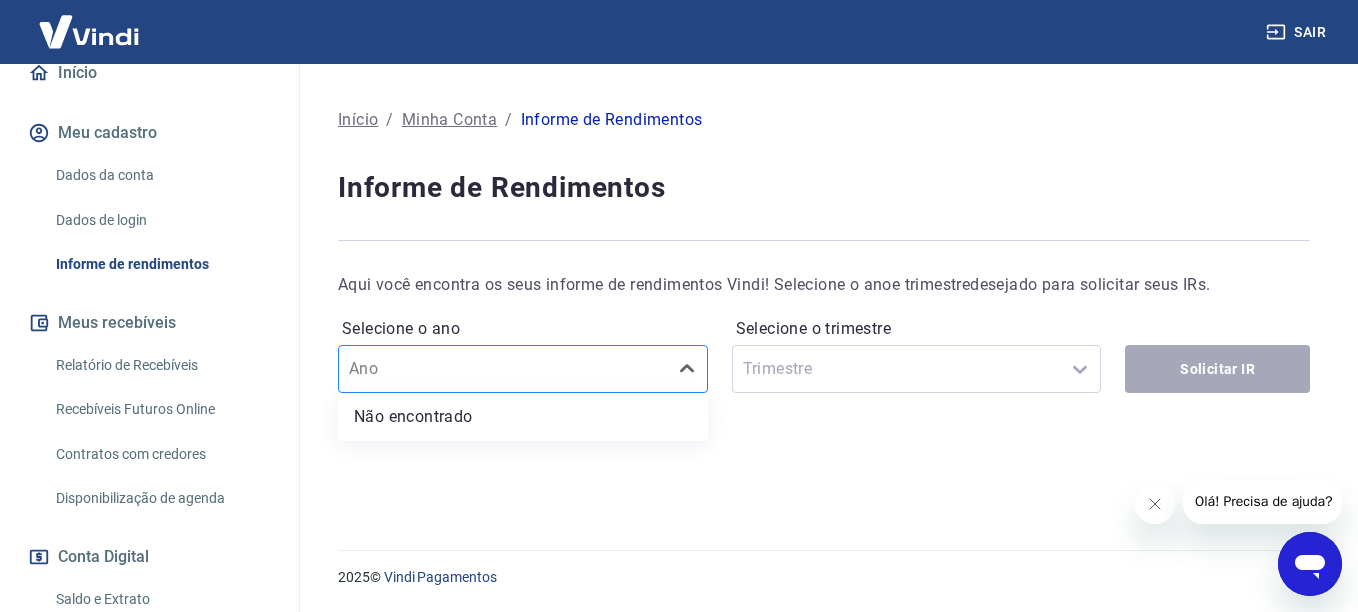 click at bounding box center [450, 369] 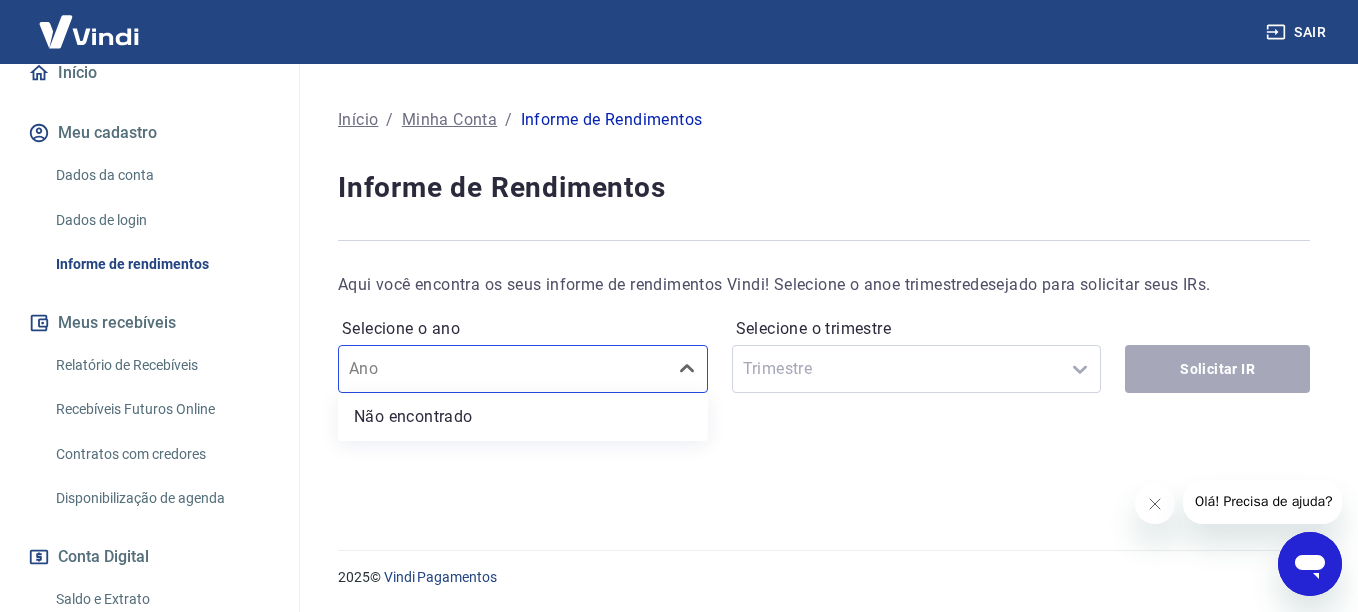 click on "Selecione o trimestre Trimestre" at bounding box center (917, 353) 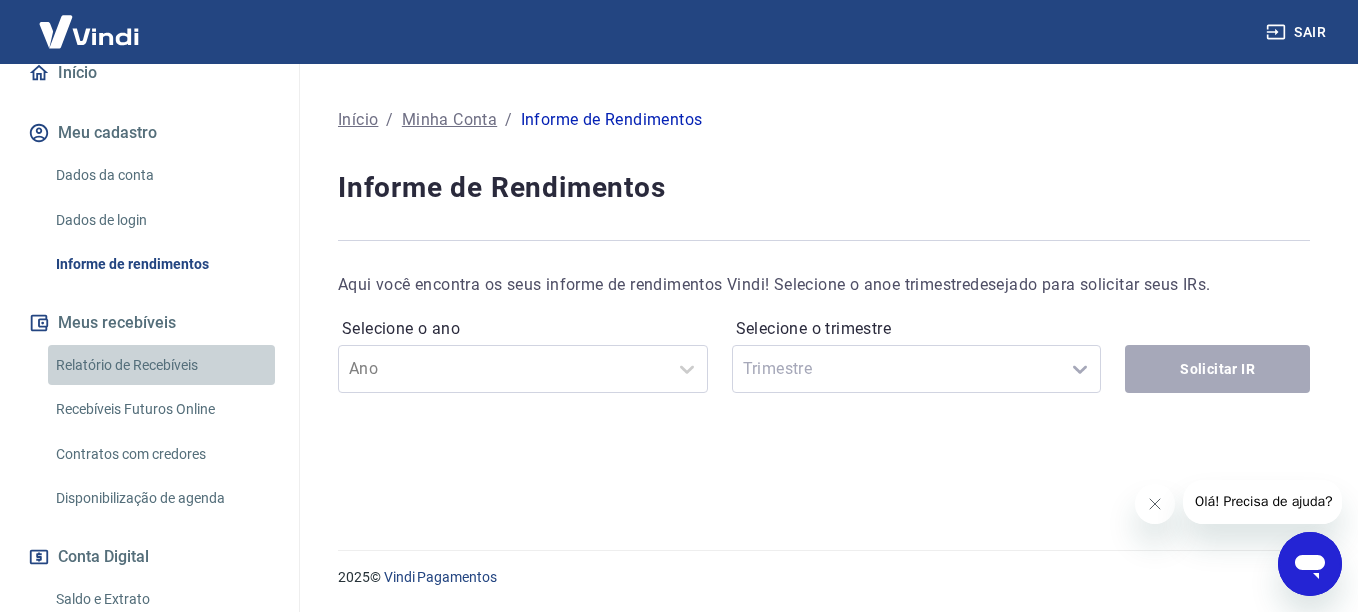 click on "Relatório de Recebíveis" at bounding box center [161, 365] 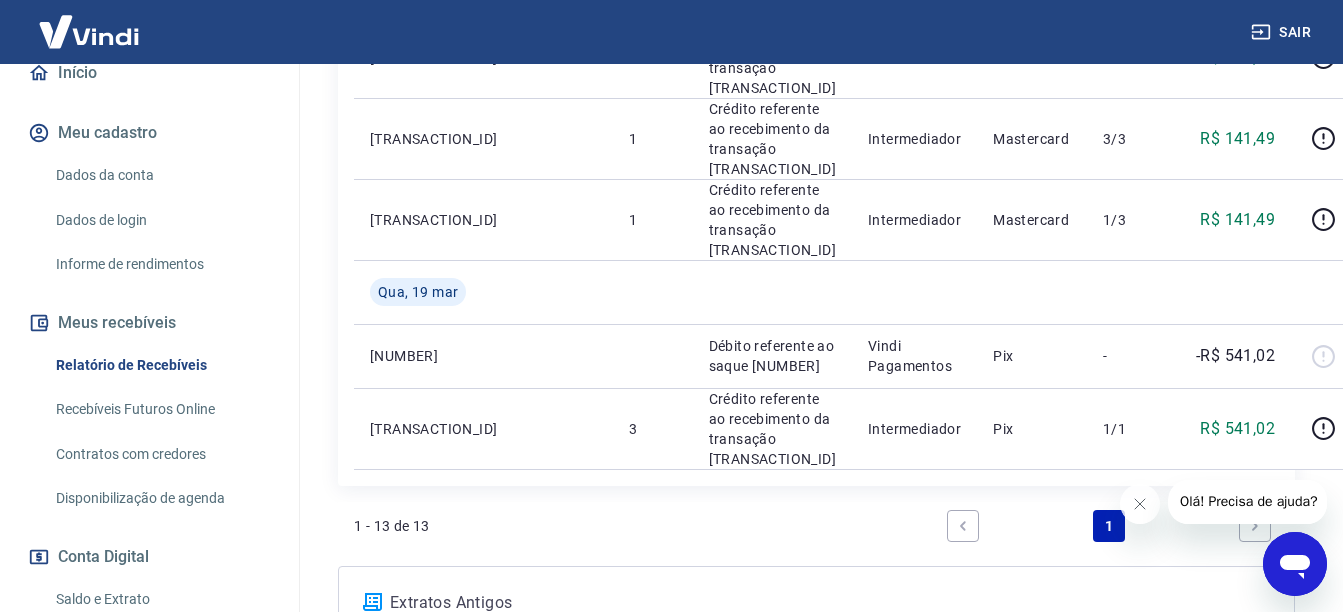 scroll, scrollTop: 1524, scrollLeft: 0, axis: vertical 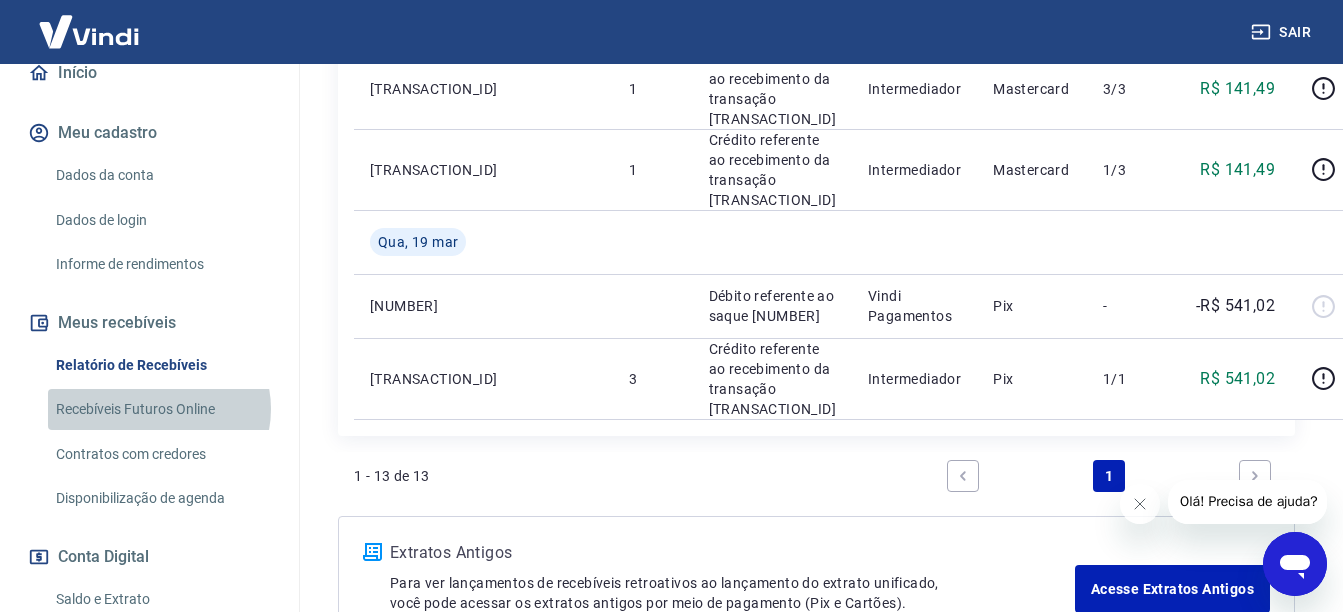 click on "Recebíveis Futuros Online" at bounding box center (161, 409) 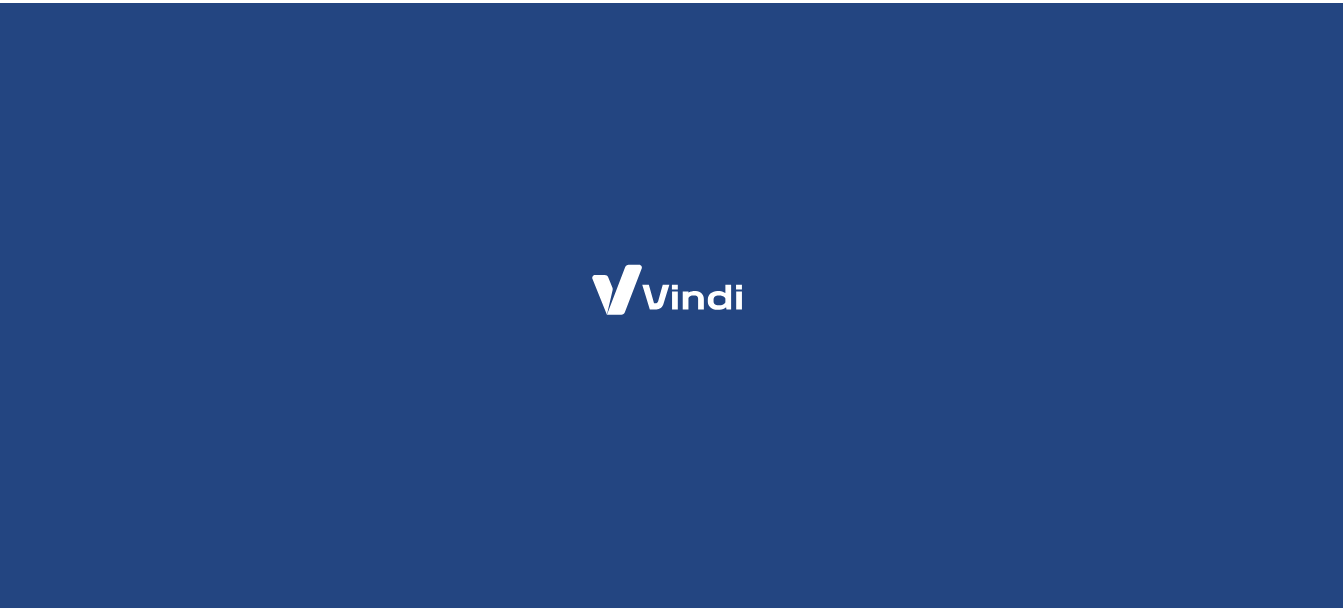 scroll, scrollTop: 0, scrollLeft: 0, axis: both 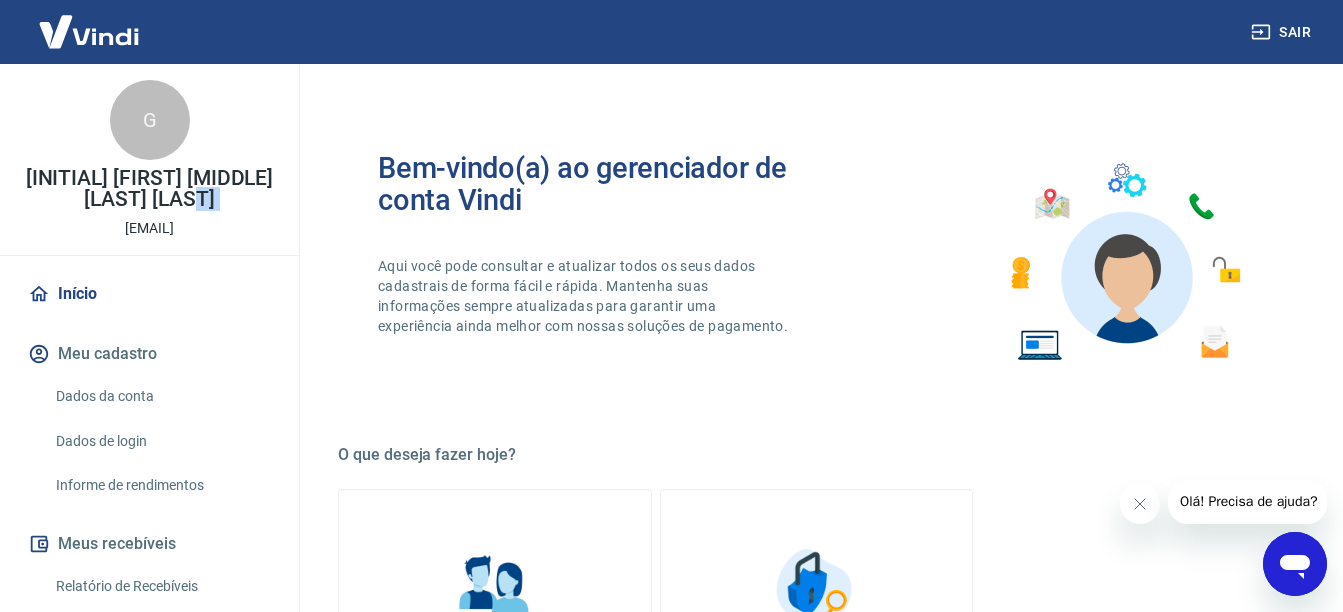 drag, startPoint x: 70, startPoint y: 230, endPoint x: 224, endPoint y: 224, distance: 154.11684 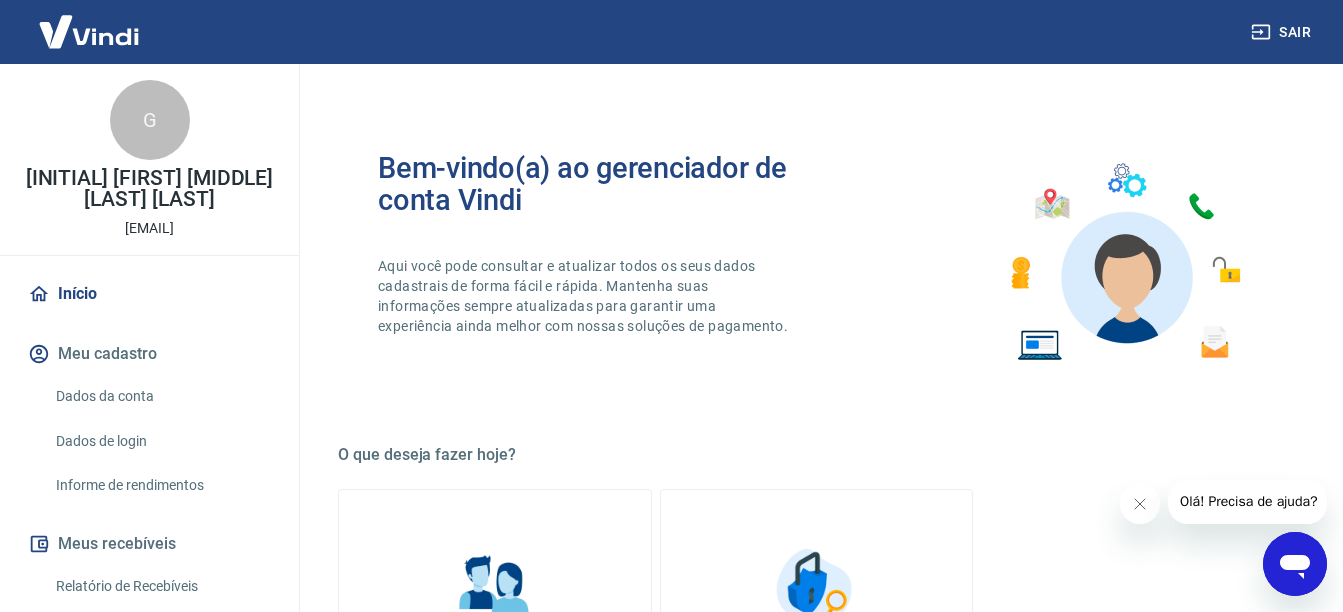 click on "[EMAIL]" at bounding box center (149, 228) 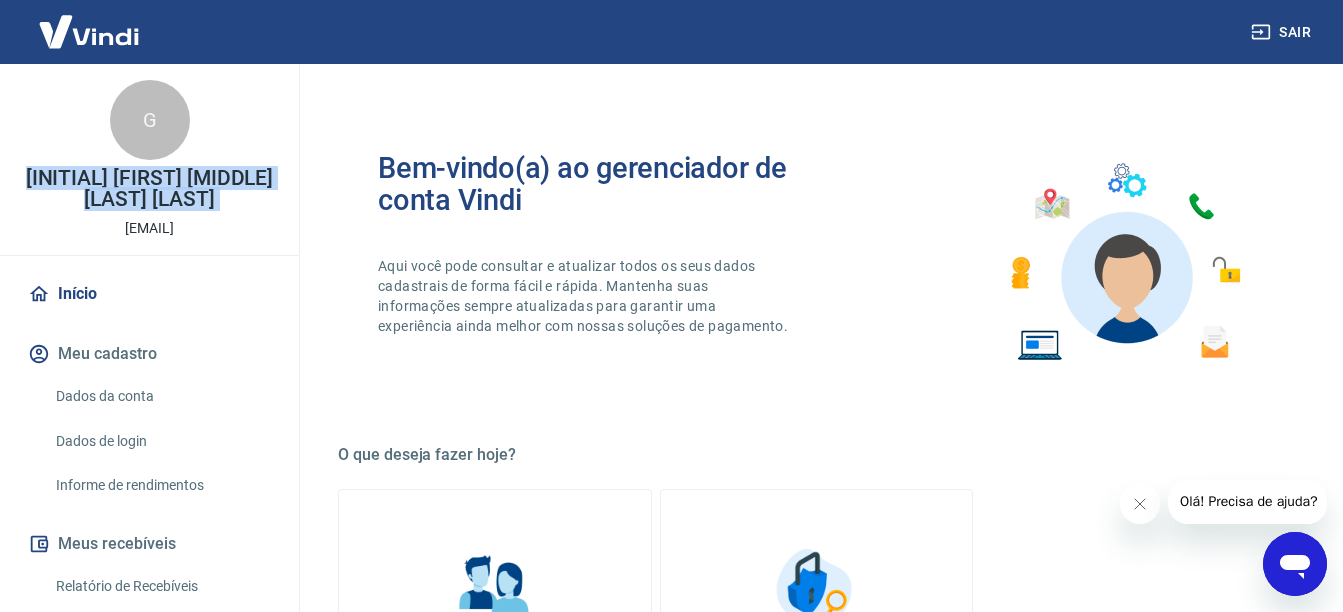 click on "[EMAIL]" at bounding box center (149, 228) 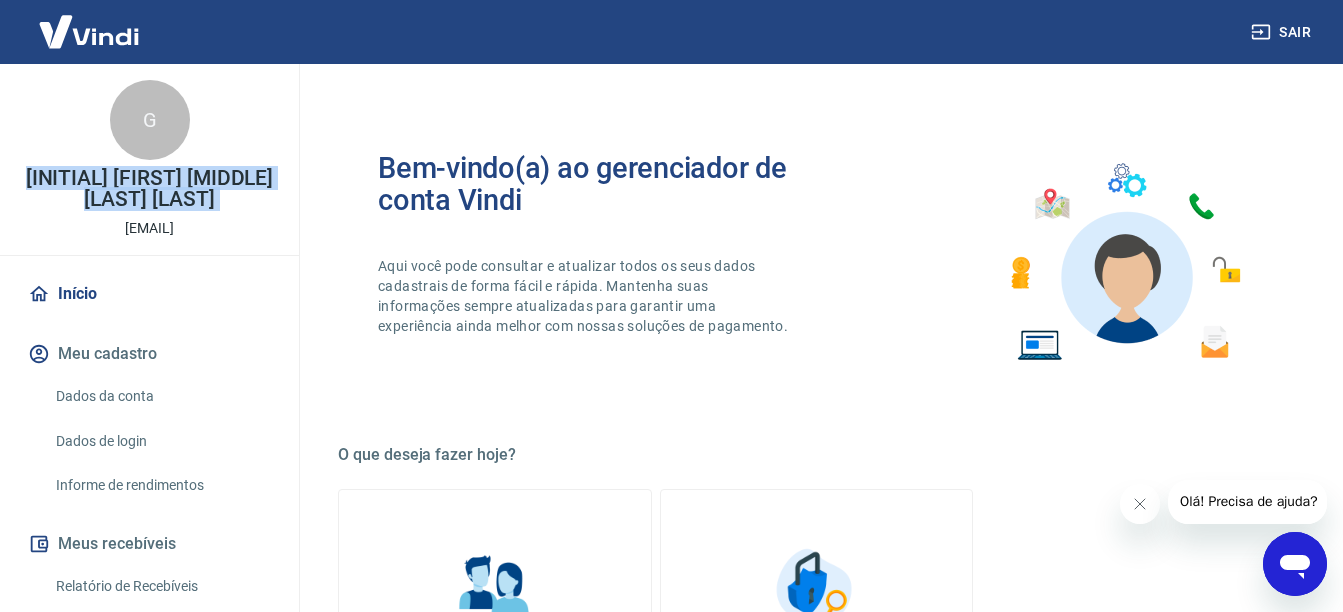 copy on "G Geni Caline Dionísio da Costa Schenkel" 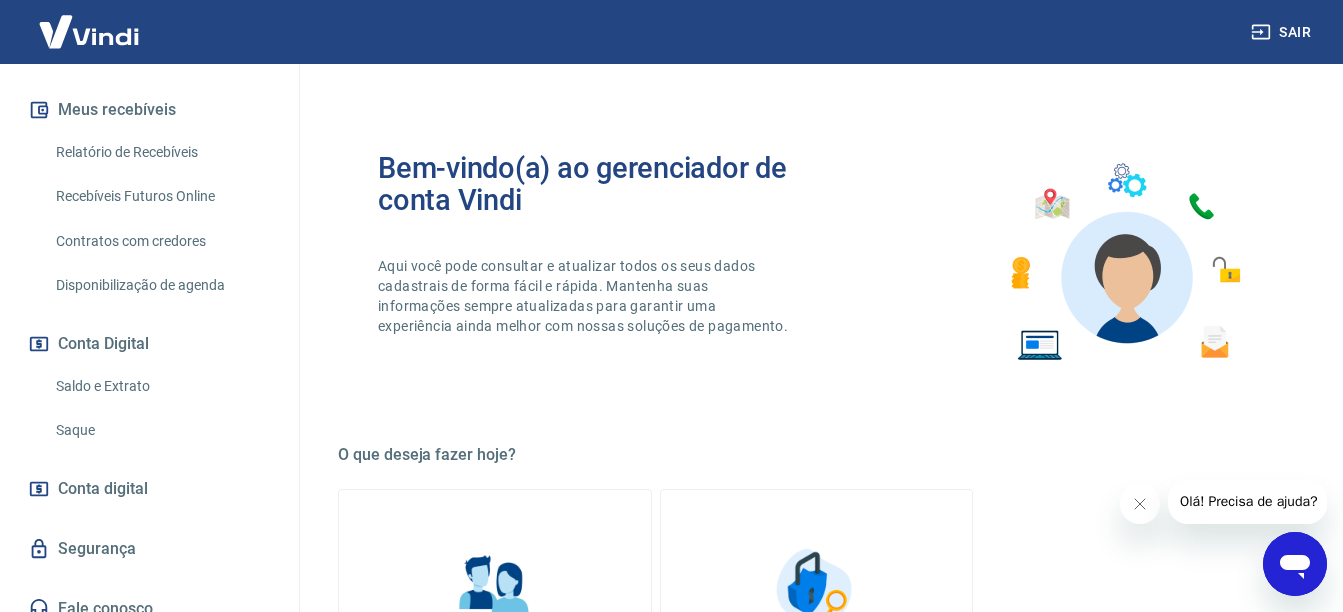 scroll, scrollTop: 453, scrollLeft: 0, axis: vertical 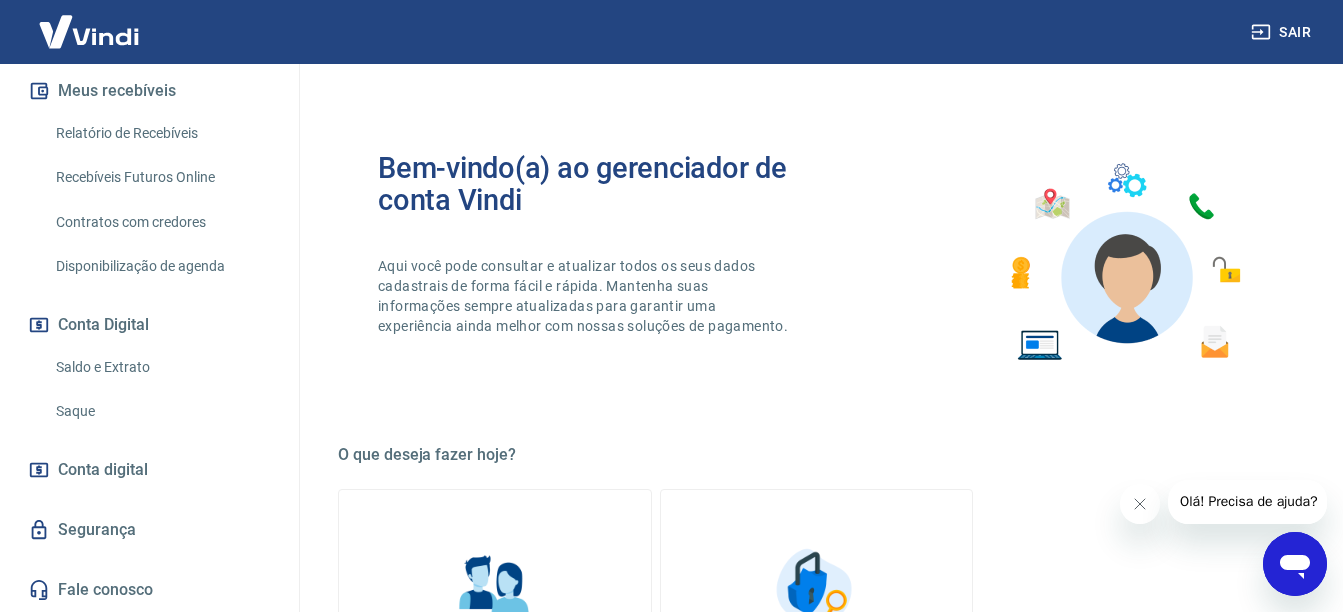 click on "Saldo e Extrato" at bounding box center (161, 367) 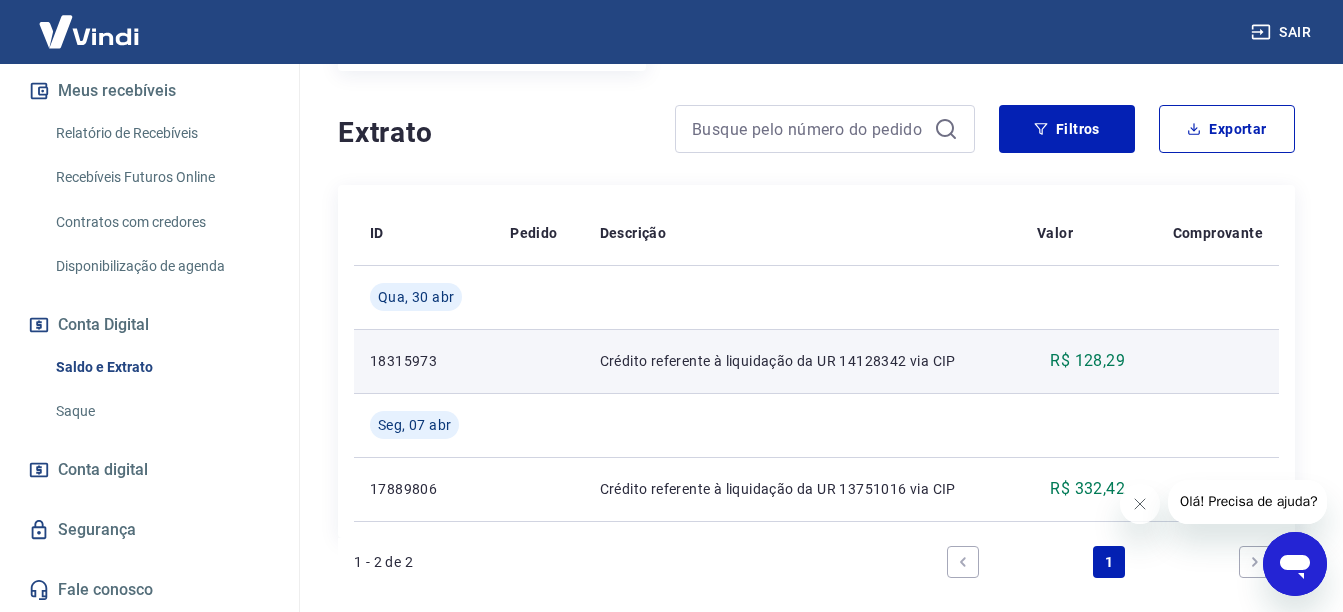 scroll, scrollTop: 478, scrollLeft: 0, axis: vertical 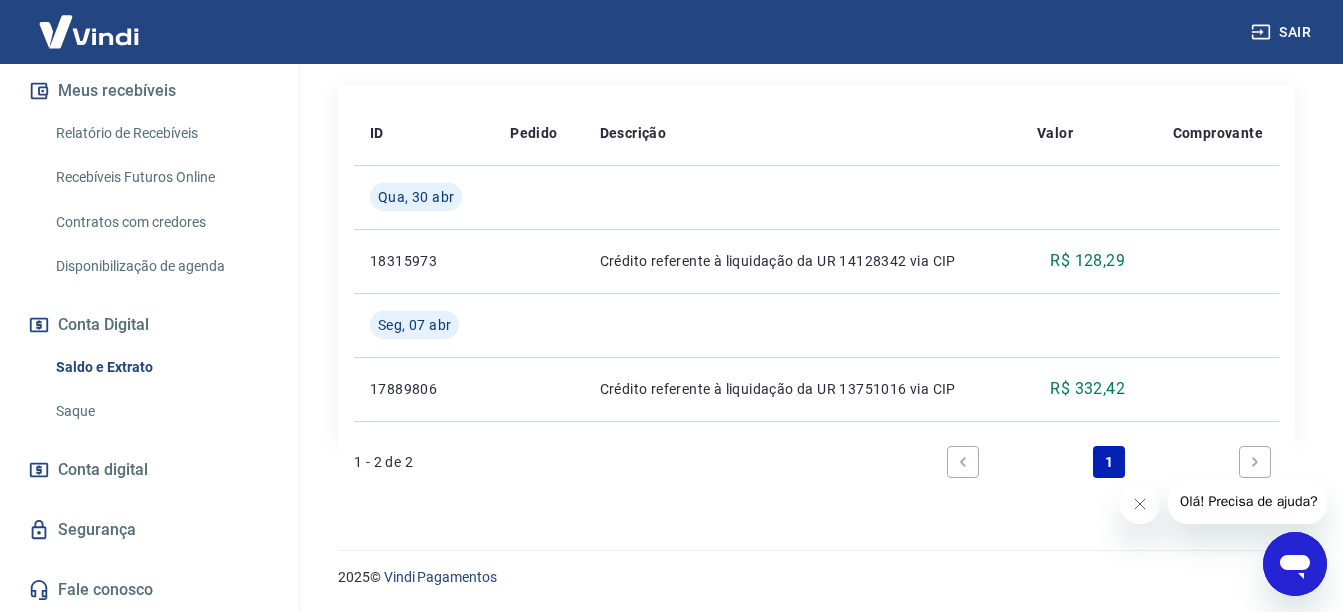 click on "Conta digital" at bounding box center [103, 470] 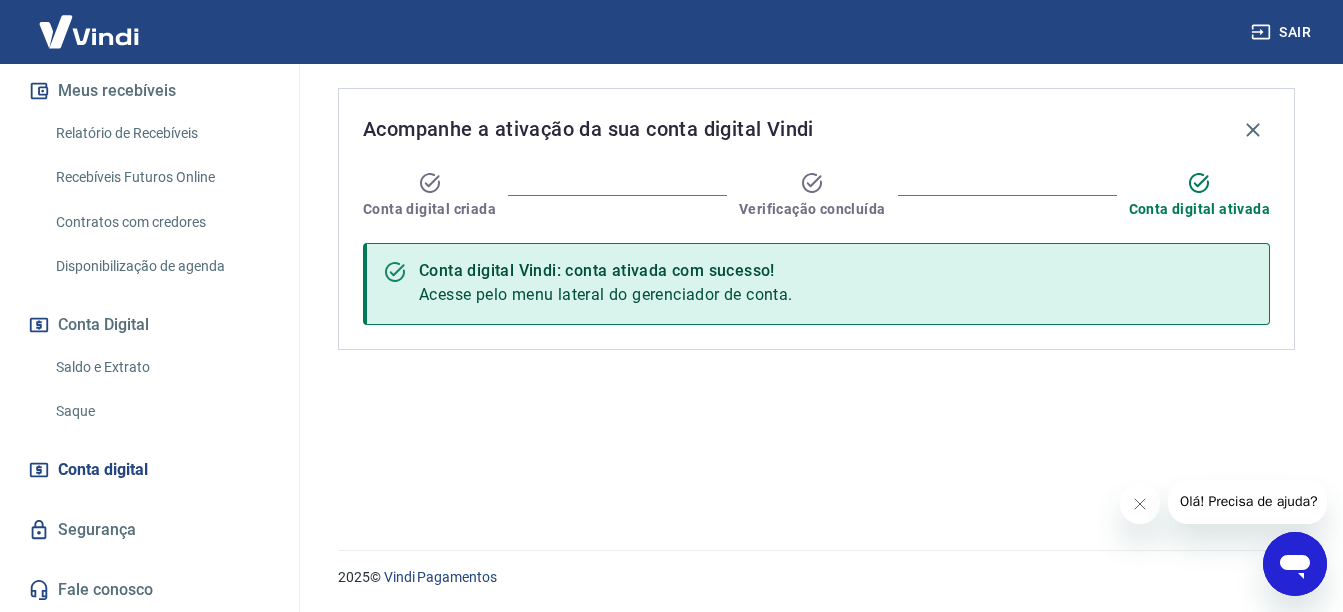 scroll, scrollTop: 0, scrollLeft: 0, axis: both 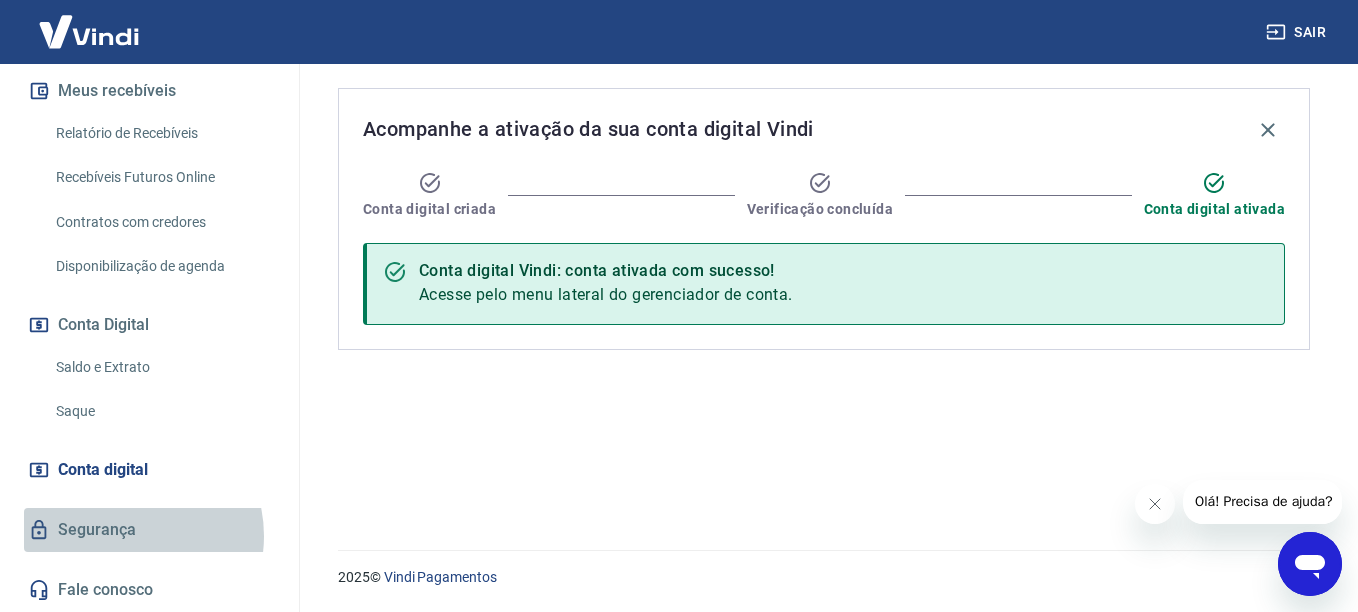 click on "Segurança" at bounding box center (149, 530) 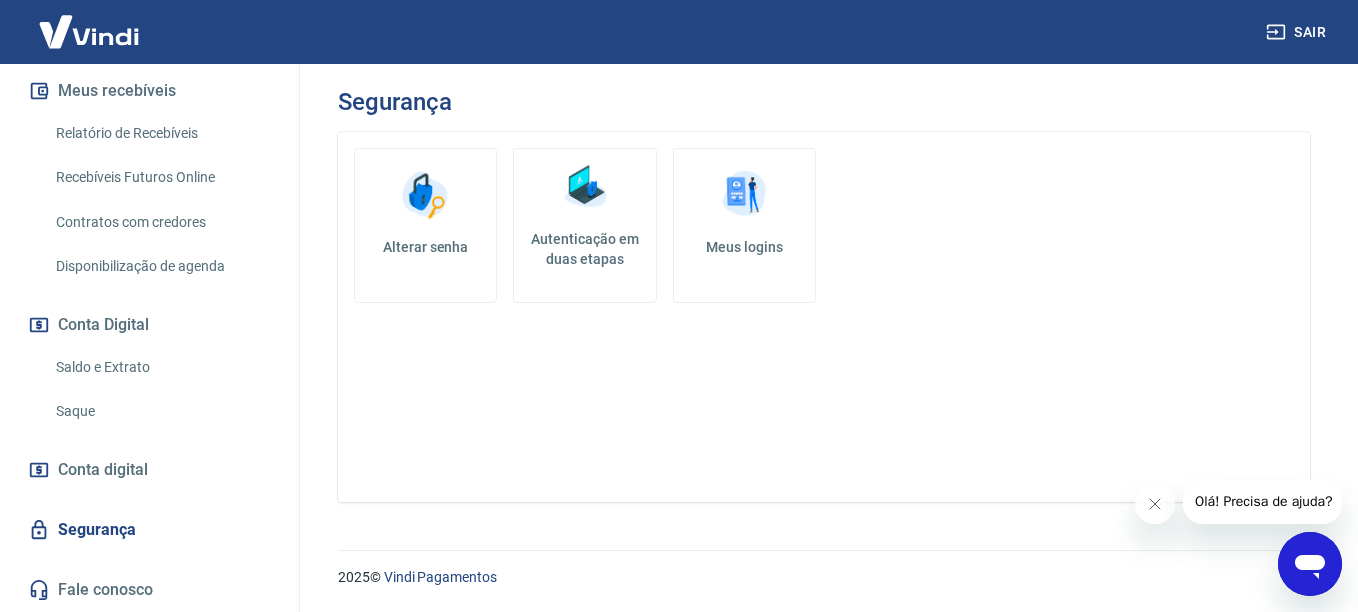 click at bounding box center (744, 195) 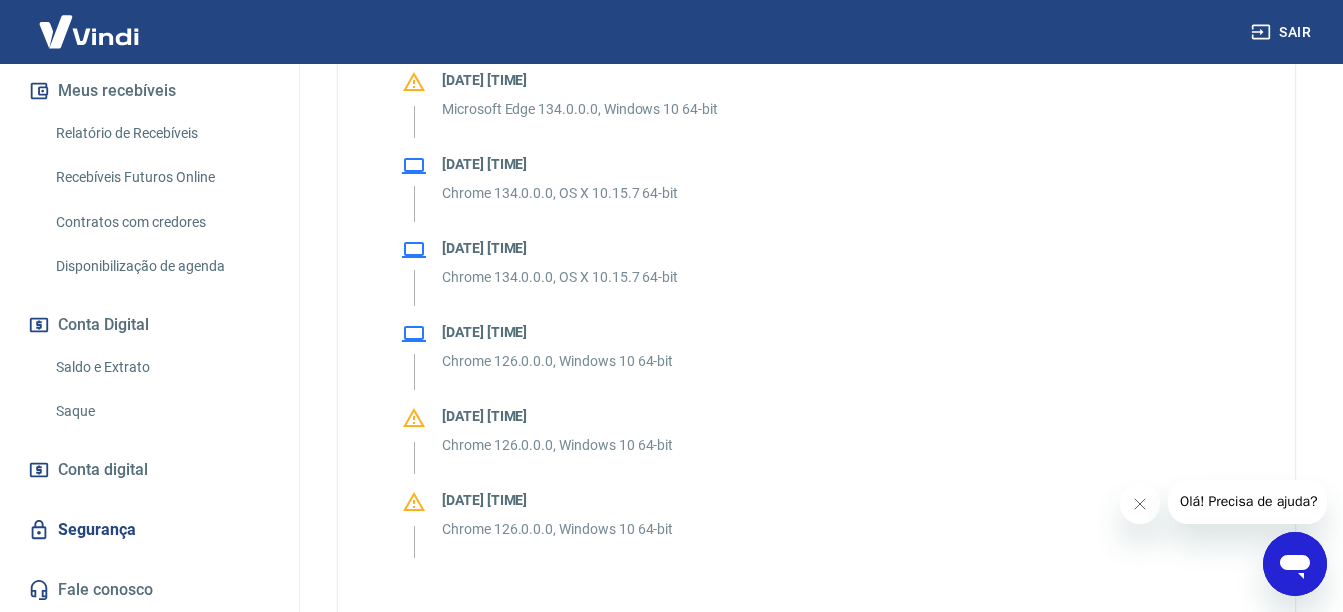 scroll, scrollTop: 1481, scrollLeft: 0, axis: vertical 